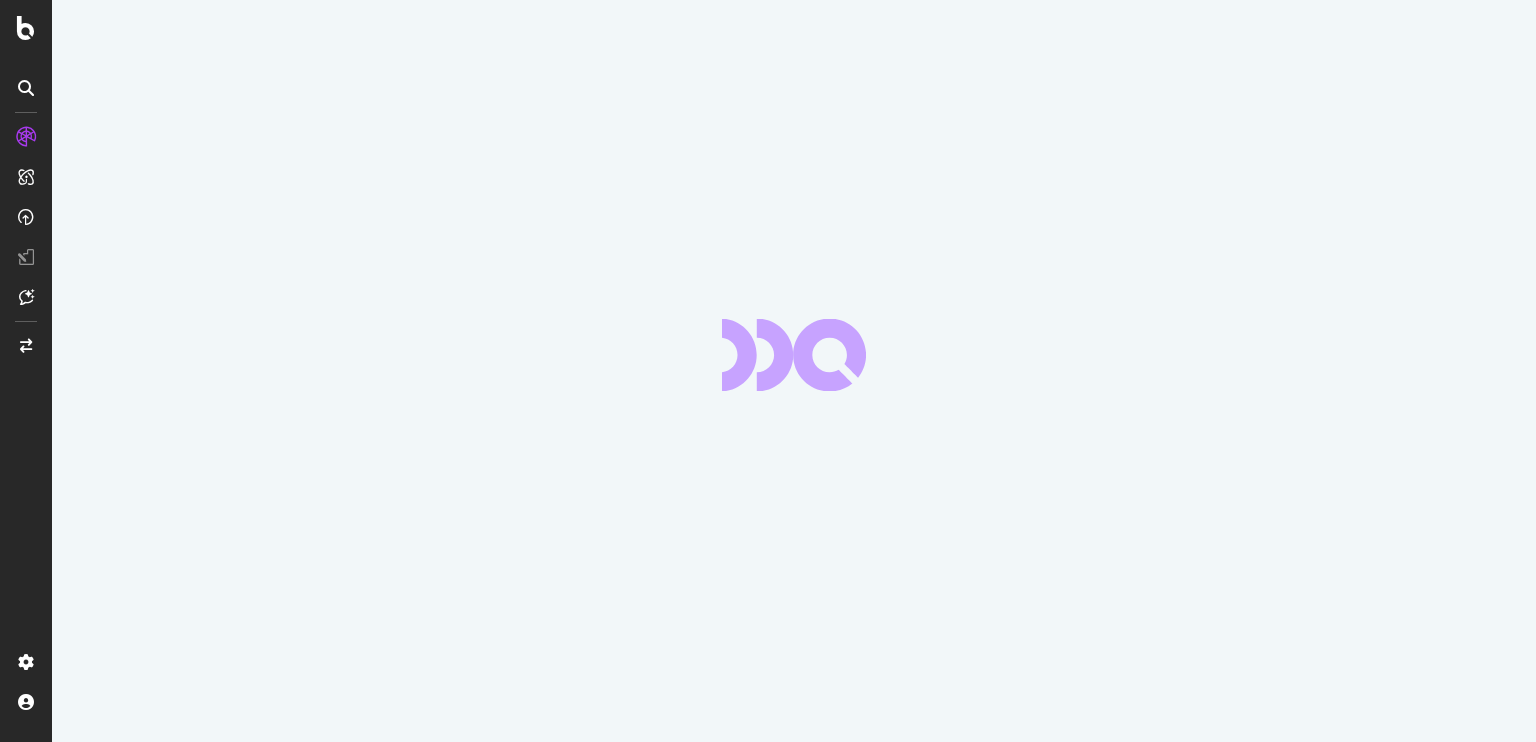 scroll, scrollTop: 0, scrollLeft: 0, axis: both 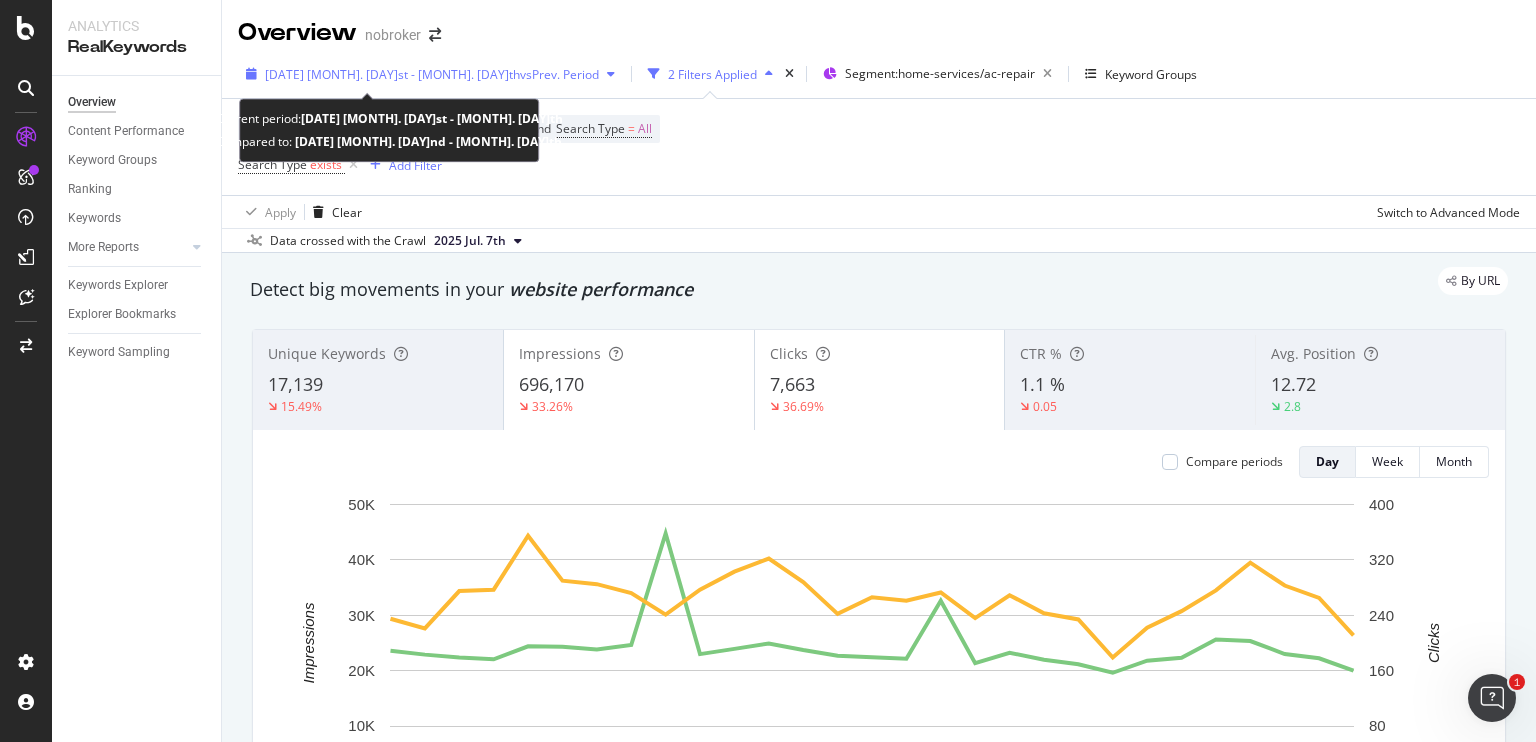 click on "[DATE] [MONTH]. [DAY]st - [MONTH]. [DAY]th  vs  Prev. Period" at bounding box center (430, 74) 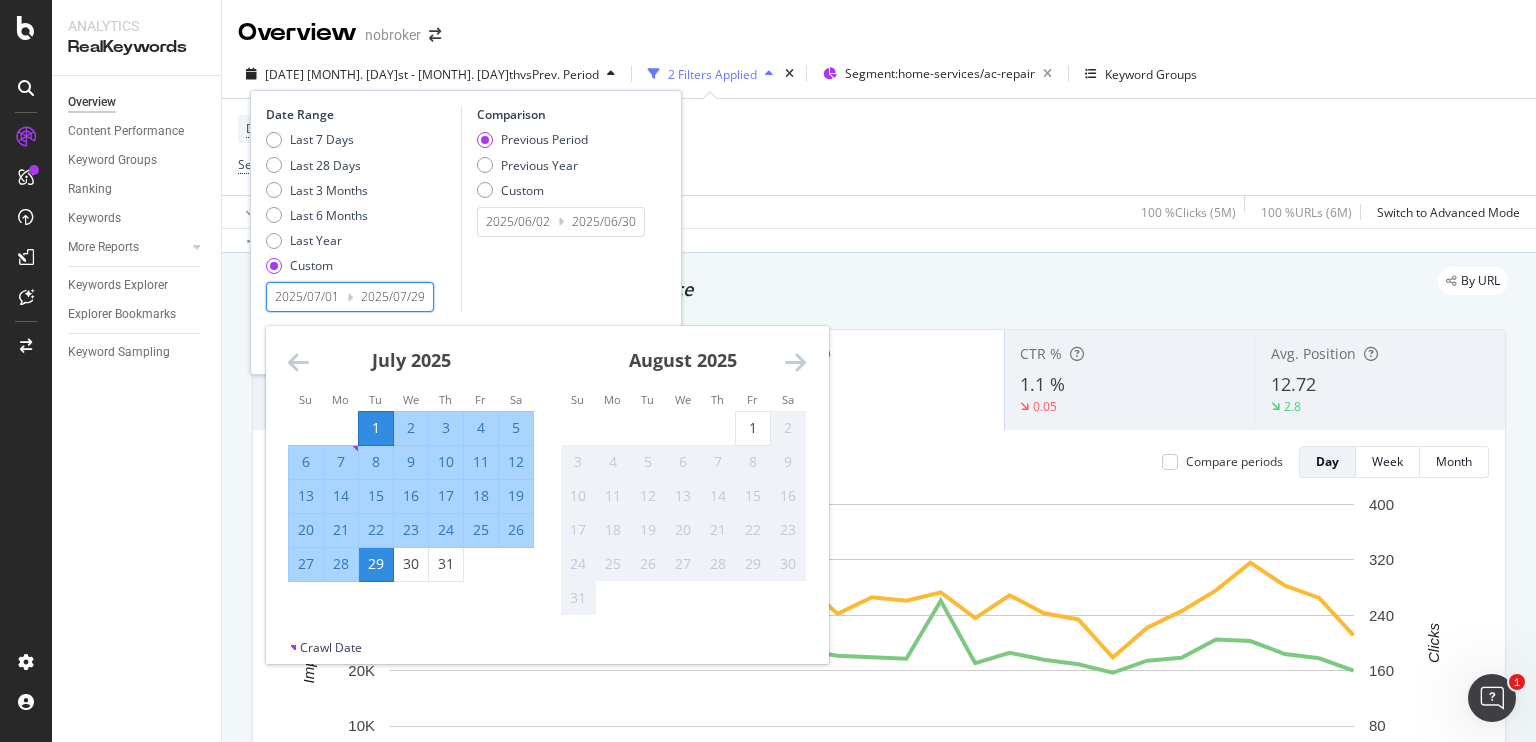 click on "2025/07/29" at bounding box center [393, 297] 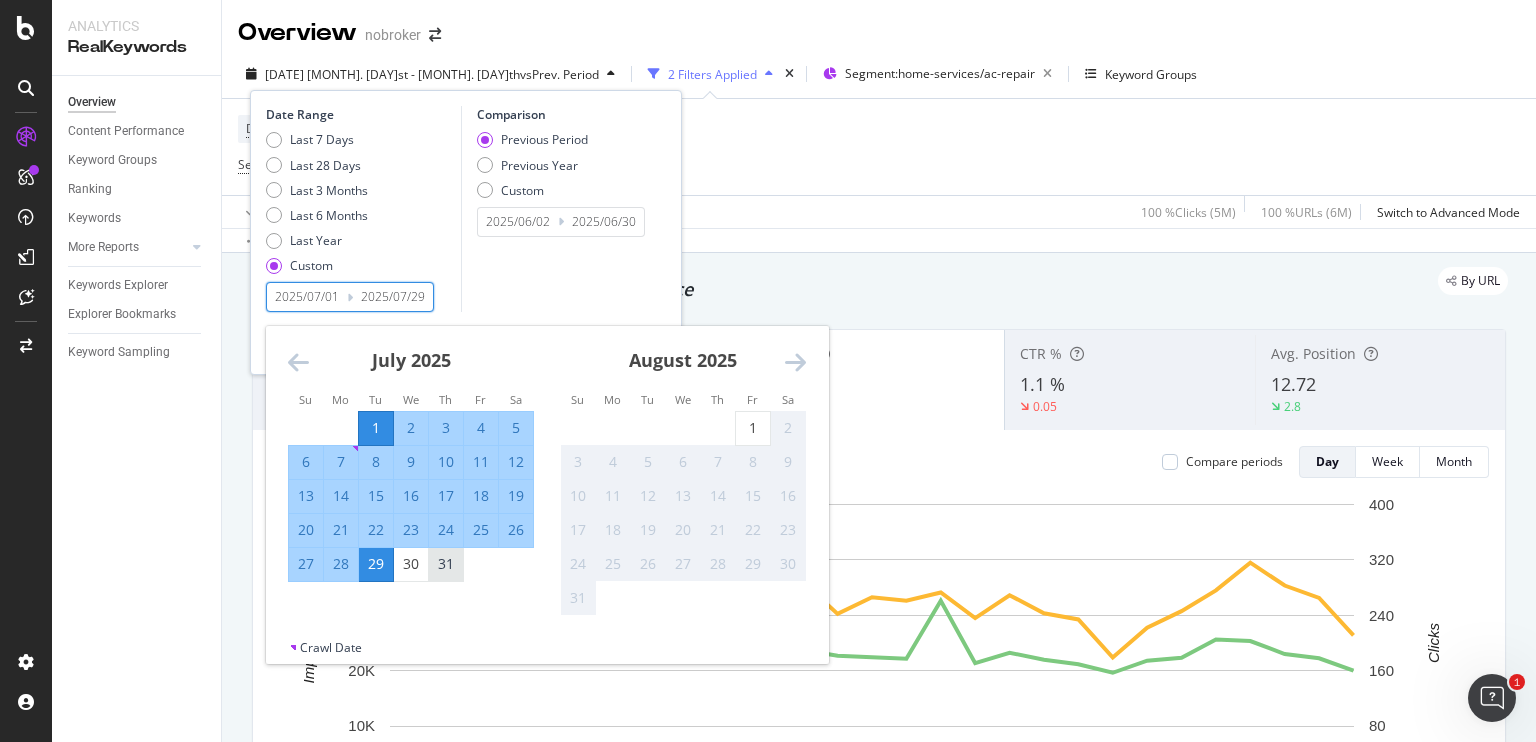 click on "31" at bounding box center [446, 564] 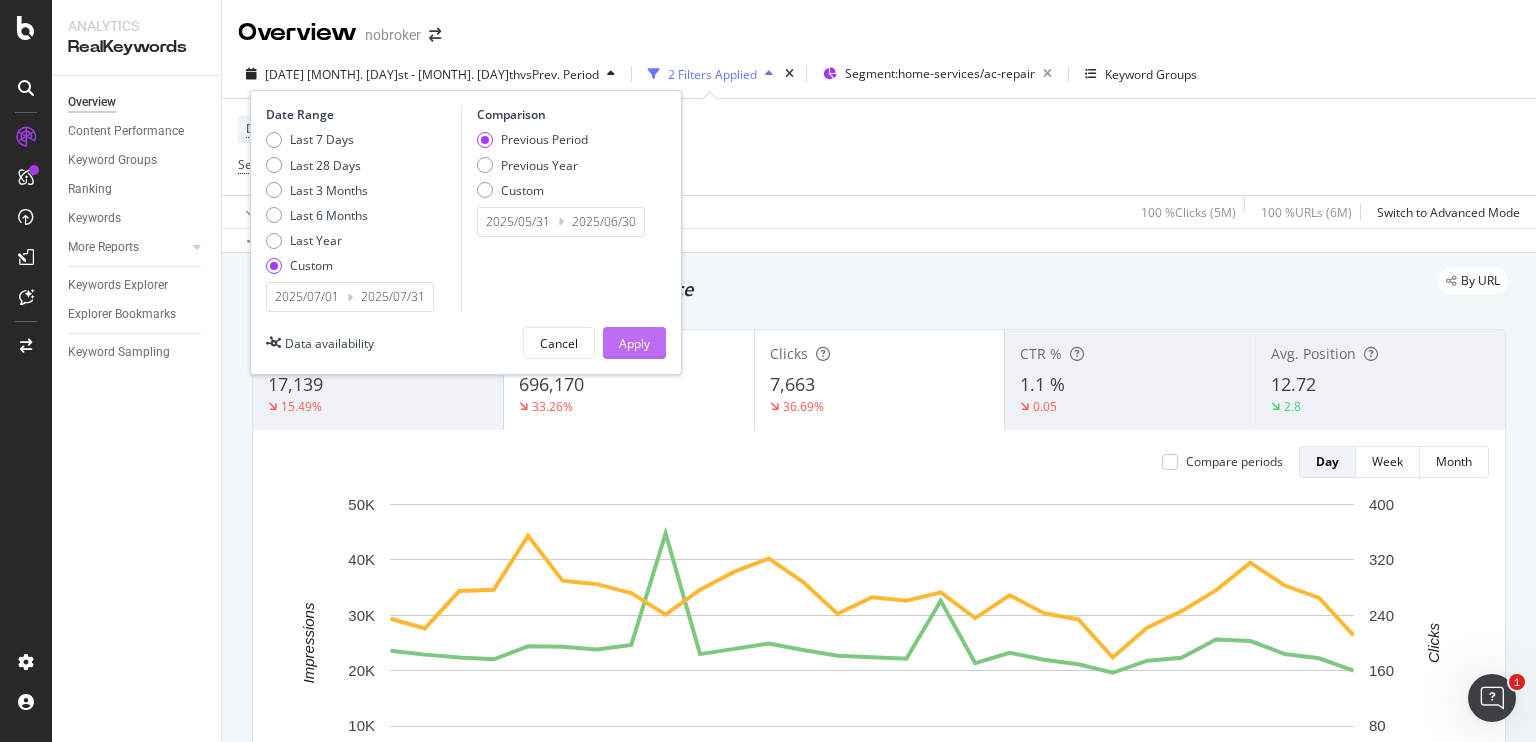 click on "Apply" at bounding box center [634, 343] 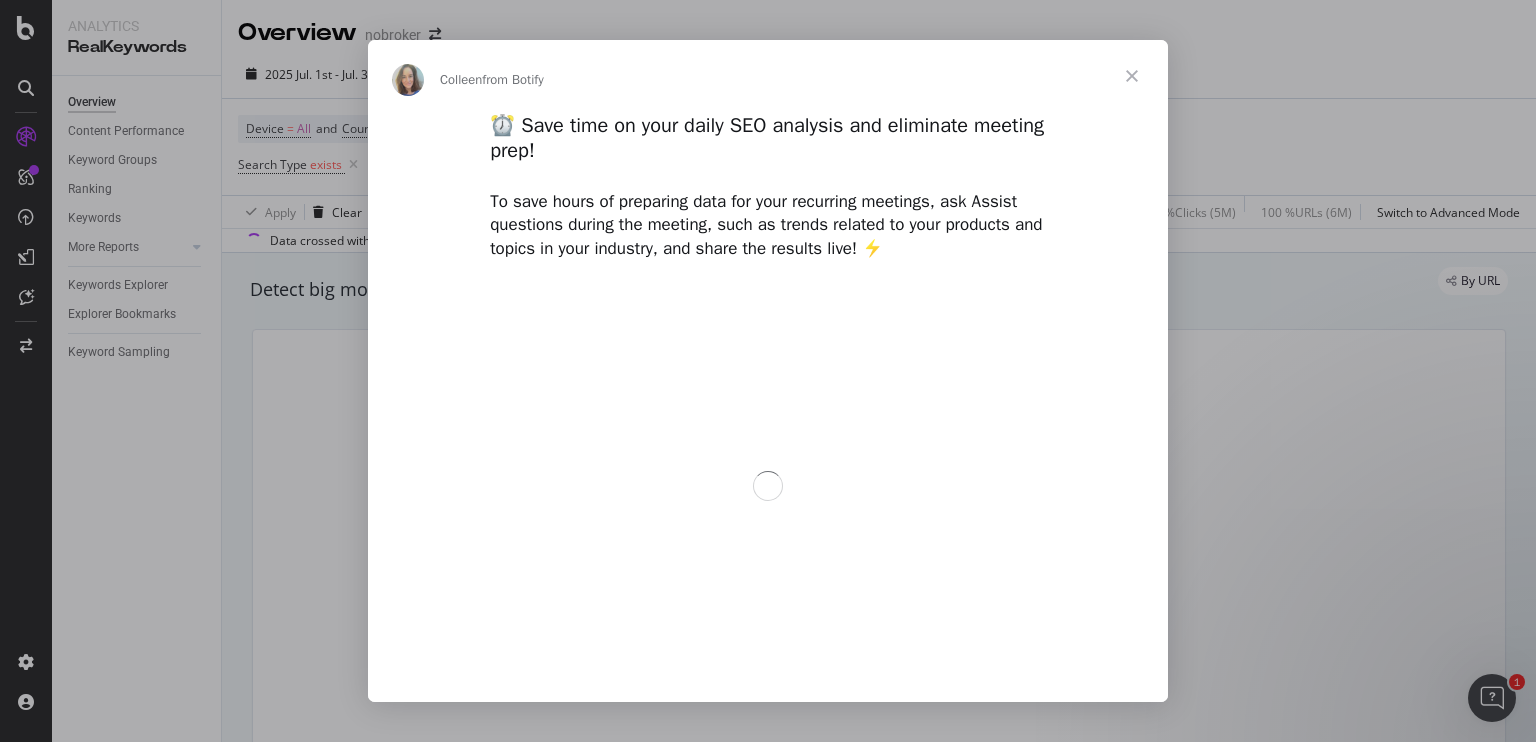 scroll, scrollTop: 0, scrollLeft: 0, axis: both 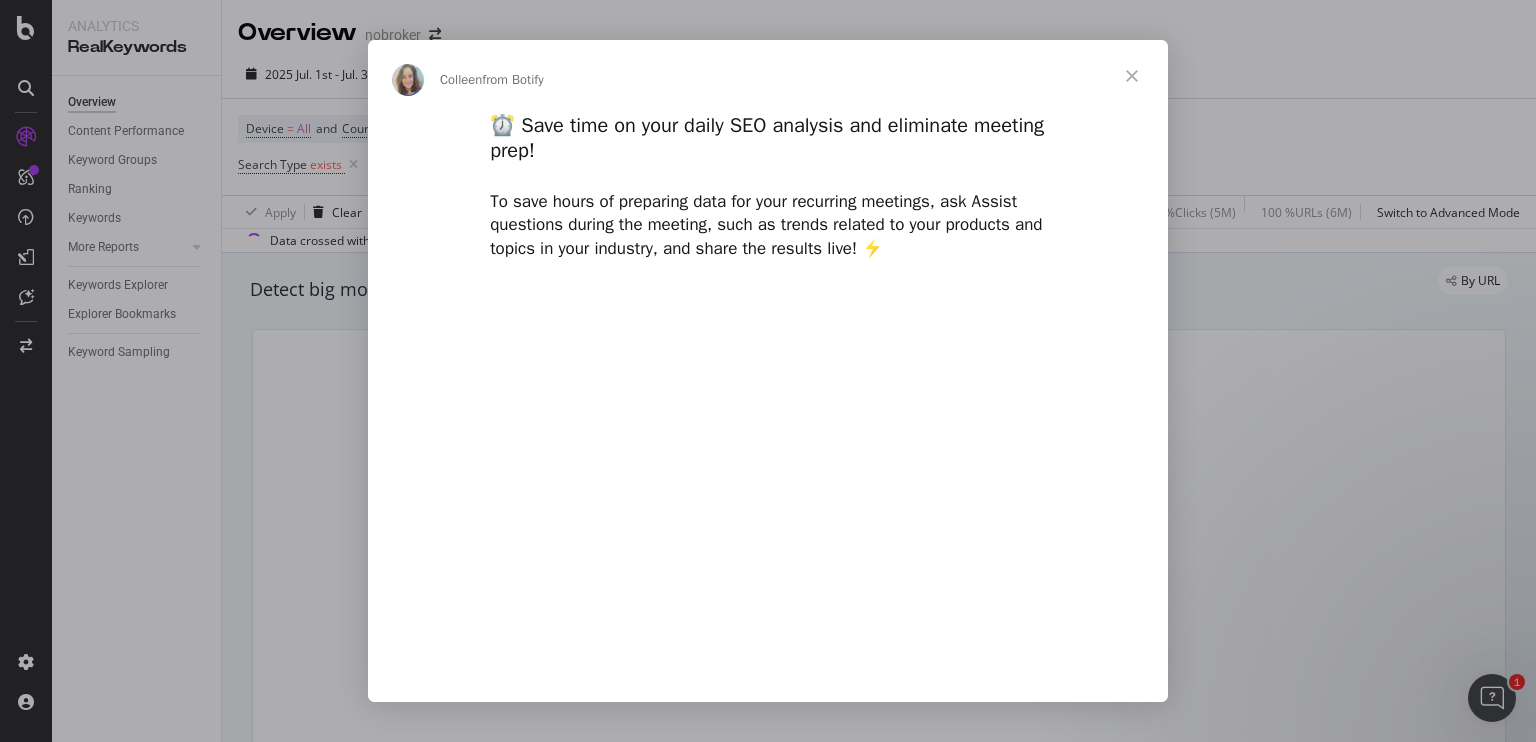 type on "48425" 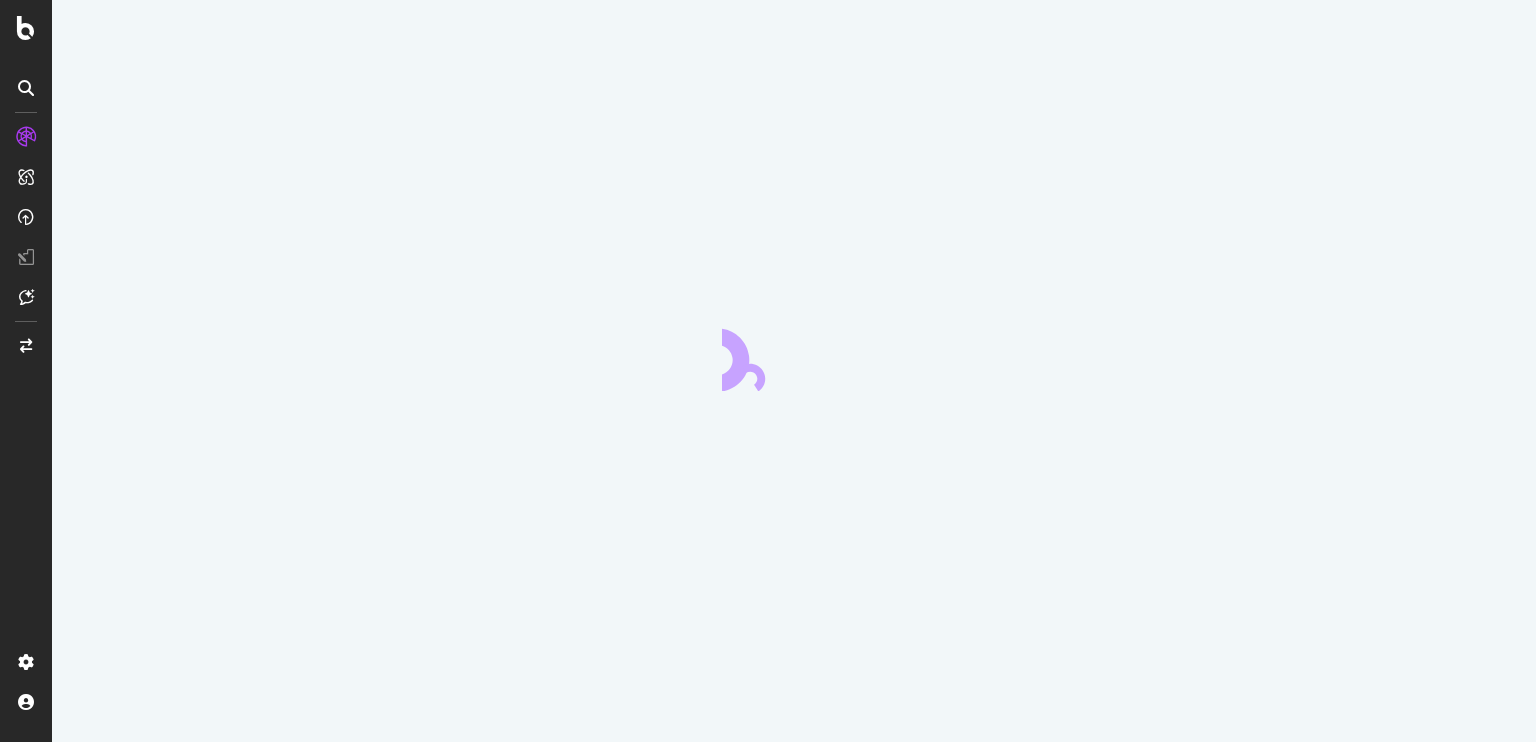 scroll, scrollTop: 0, scrollLeft: 0, axis: both 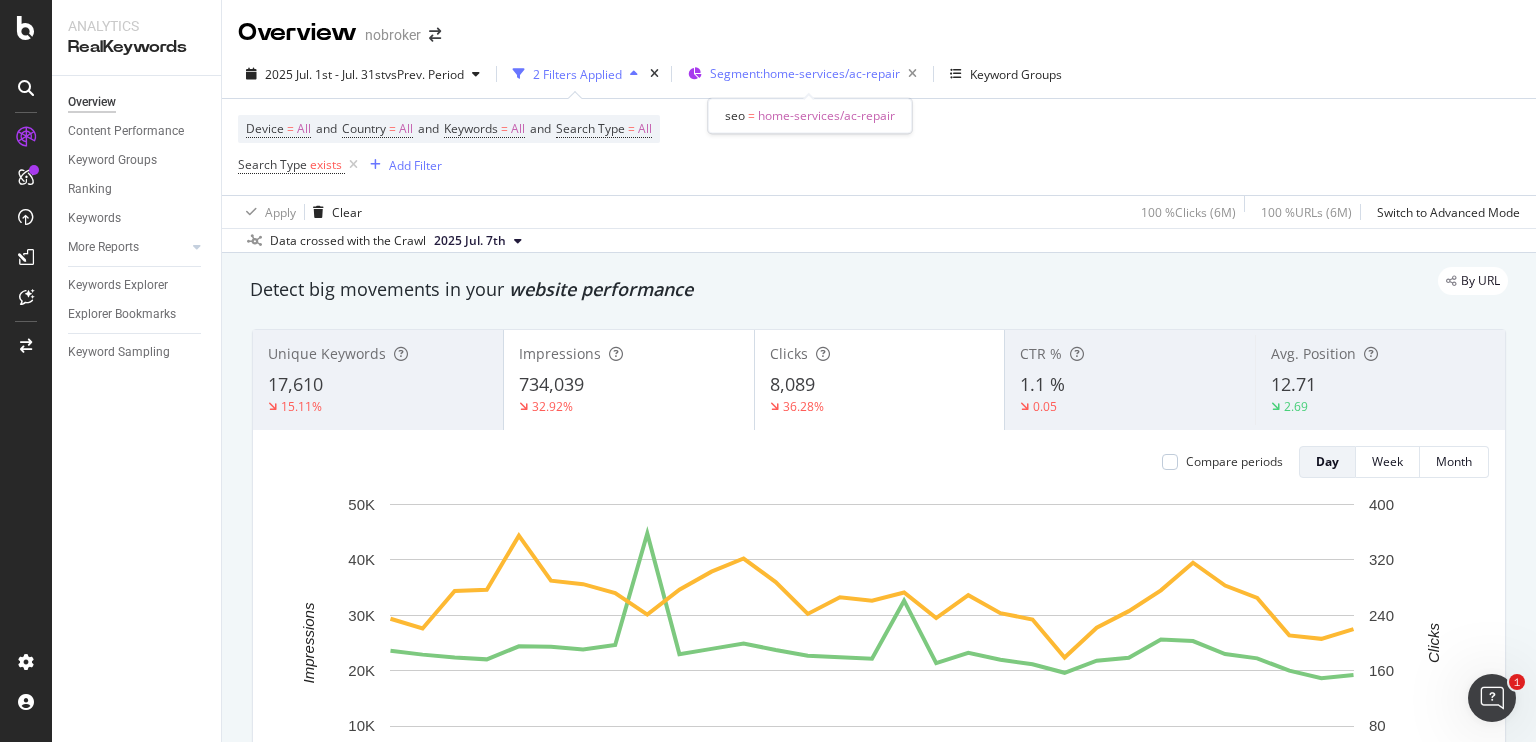 click on "Segment:  home-services/ac-repair" at bounding box center (805, 73) 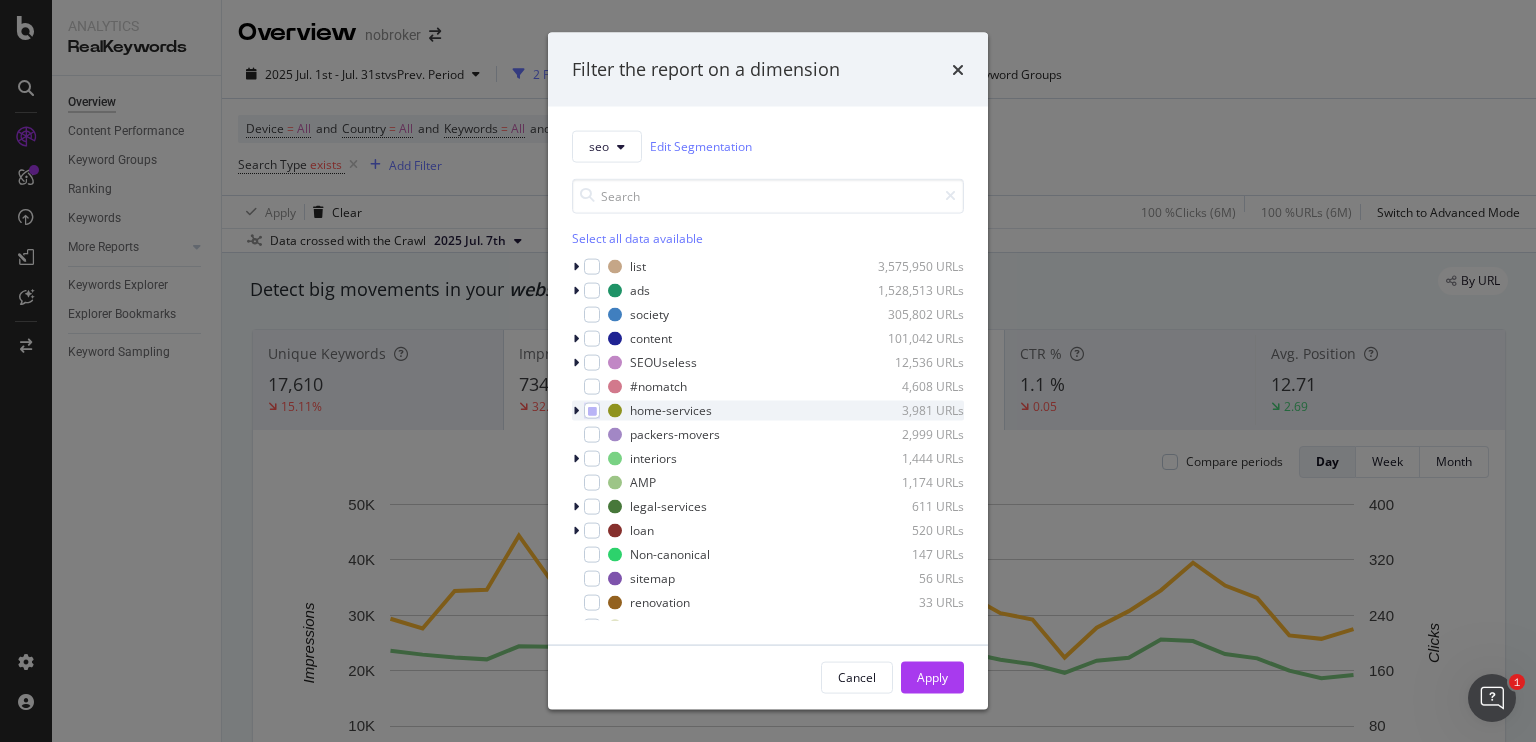 click at bounding box center [576, 410] 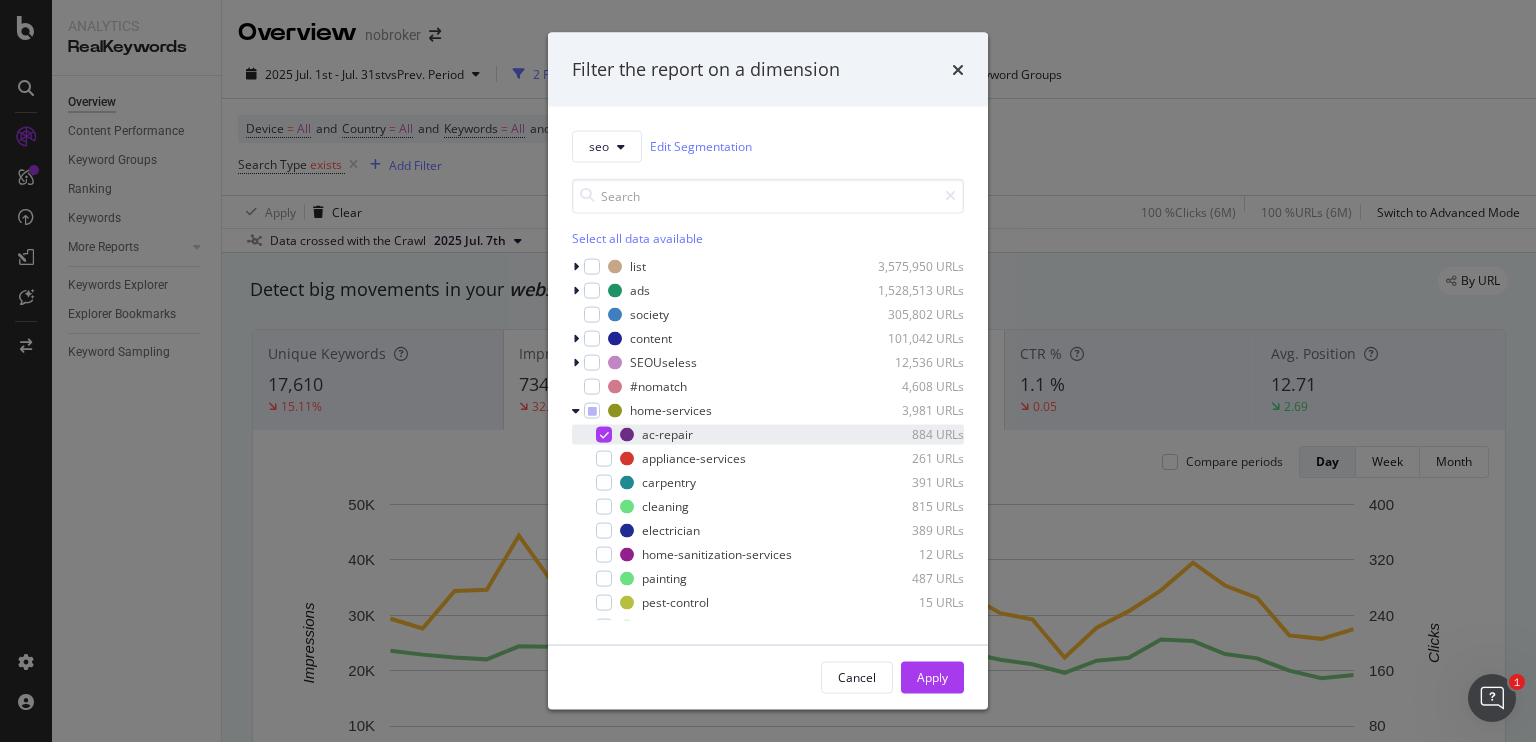 click at bounding box center (604, 434) 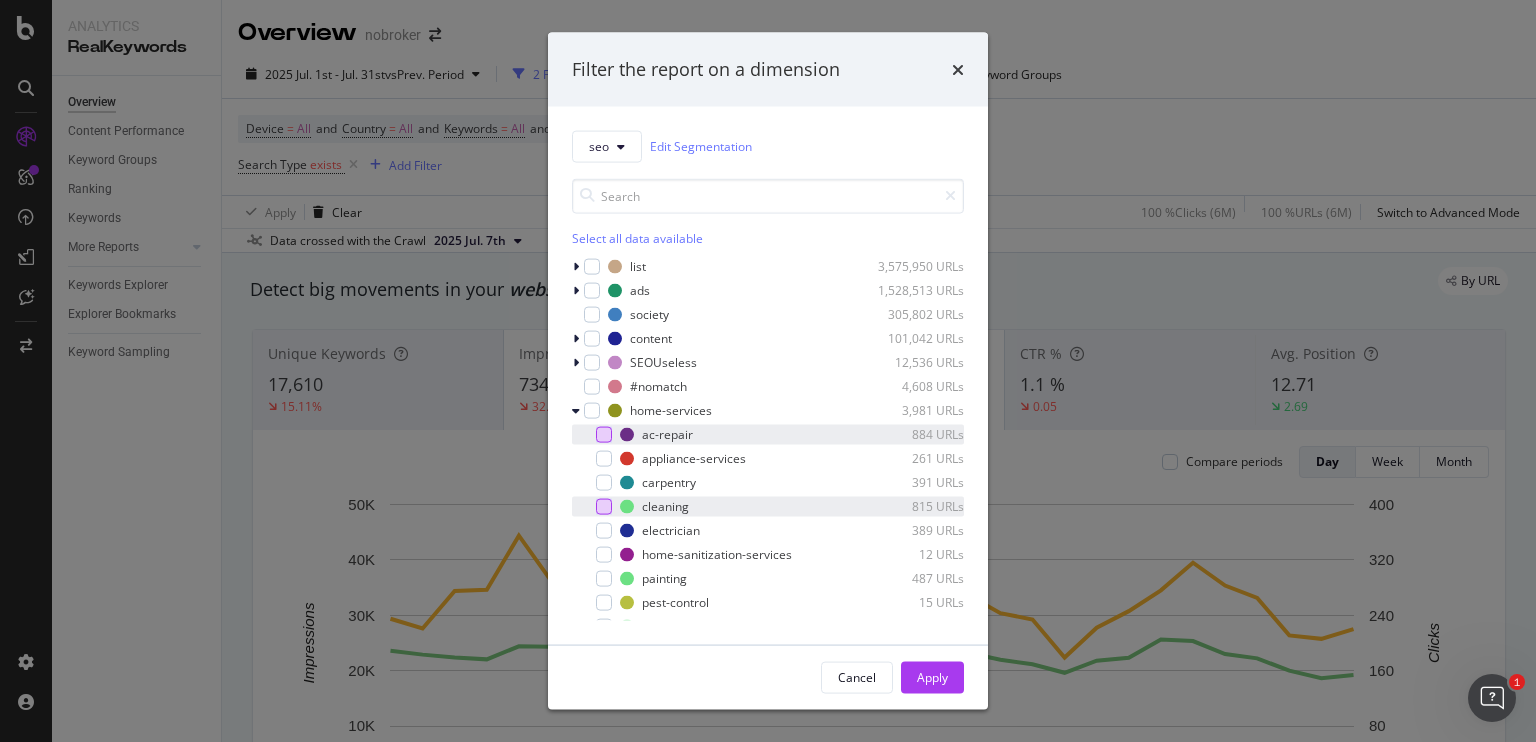 click at bounding box center (604, 506) 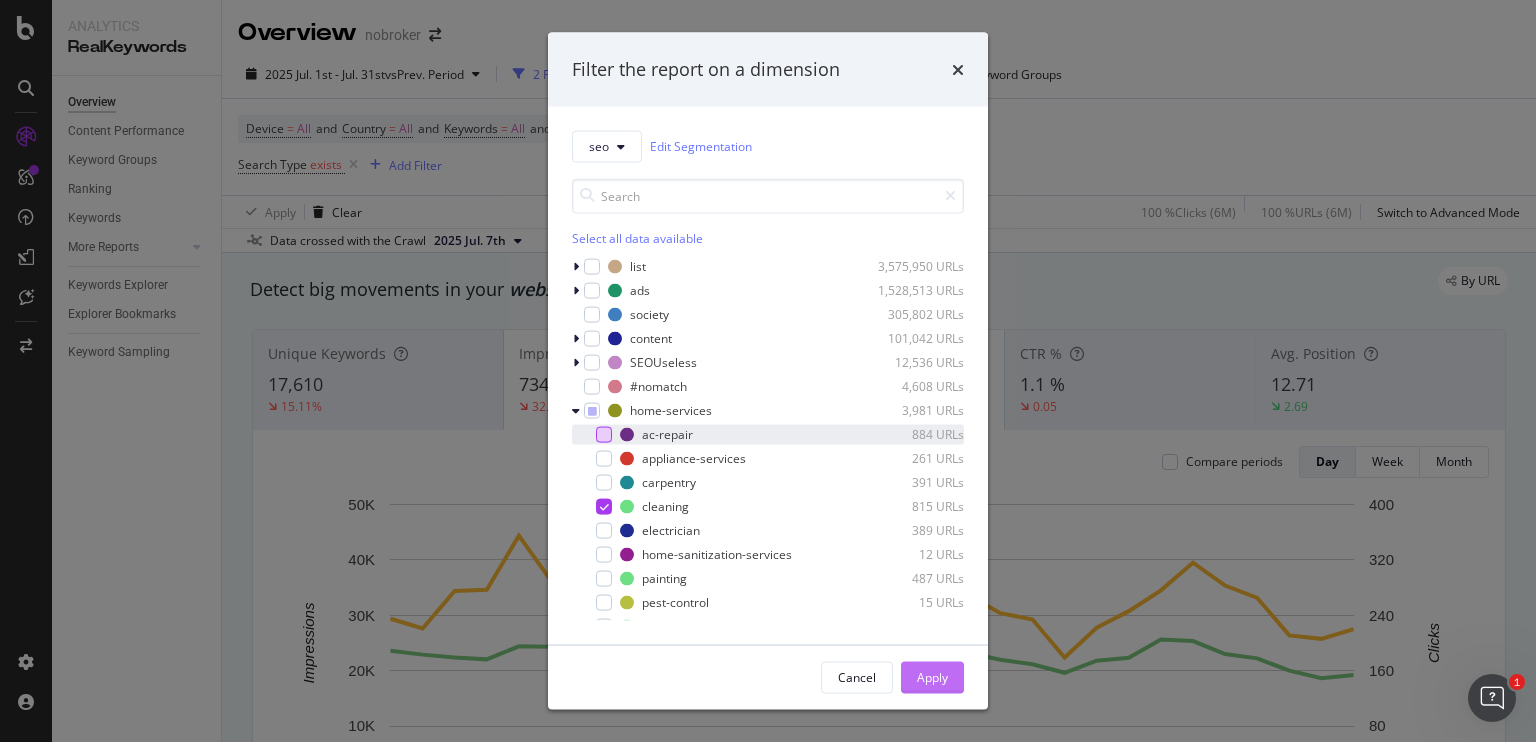 click on "Apply" at bounding box center (932, 677) 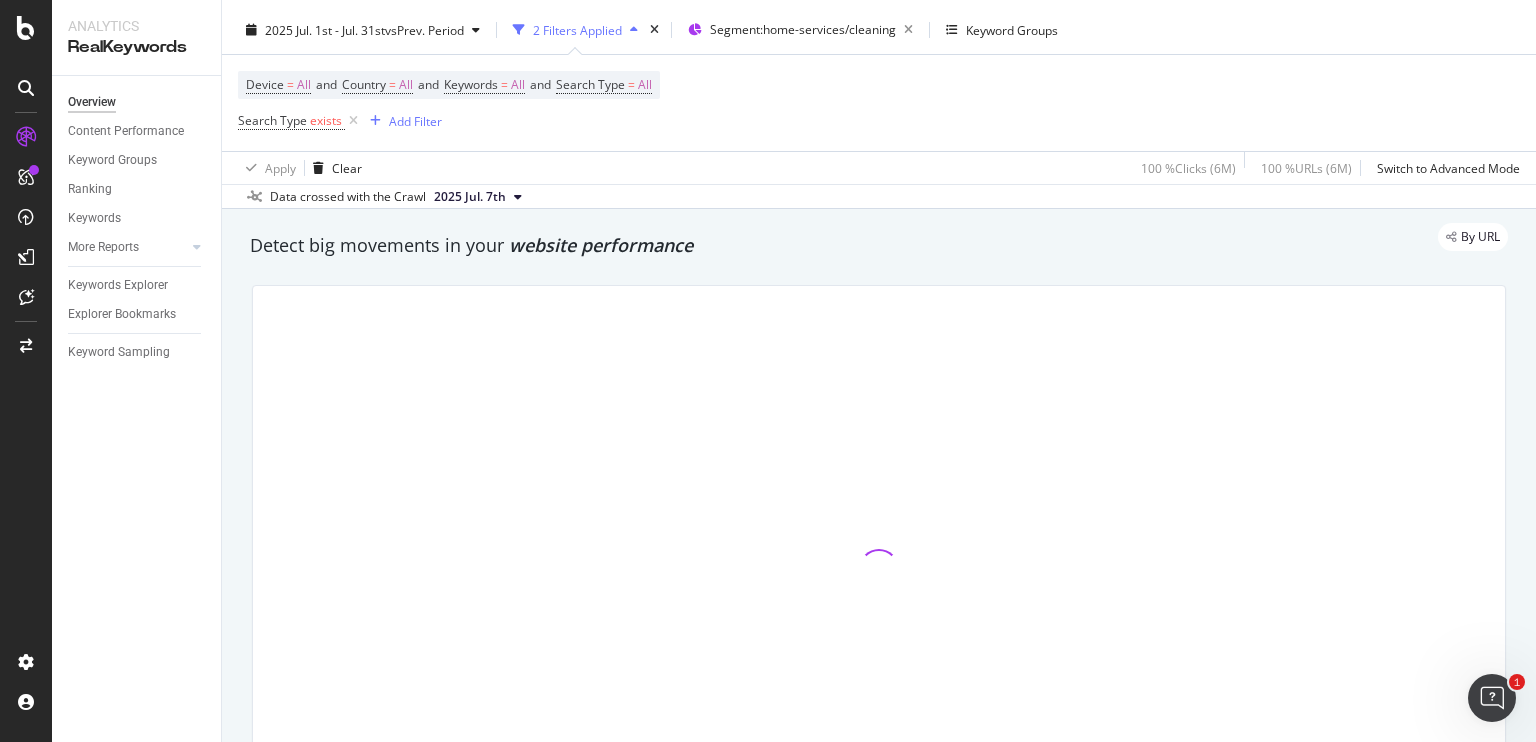 scroll, scrollTop: 47, scrollLeft: 0, axis: vertical 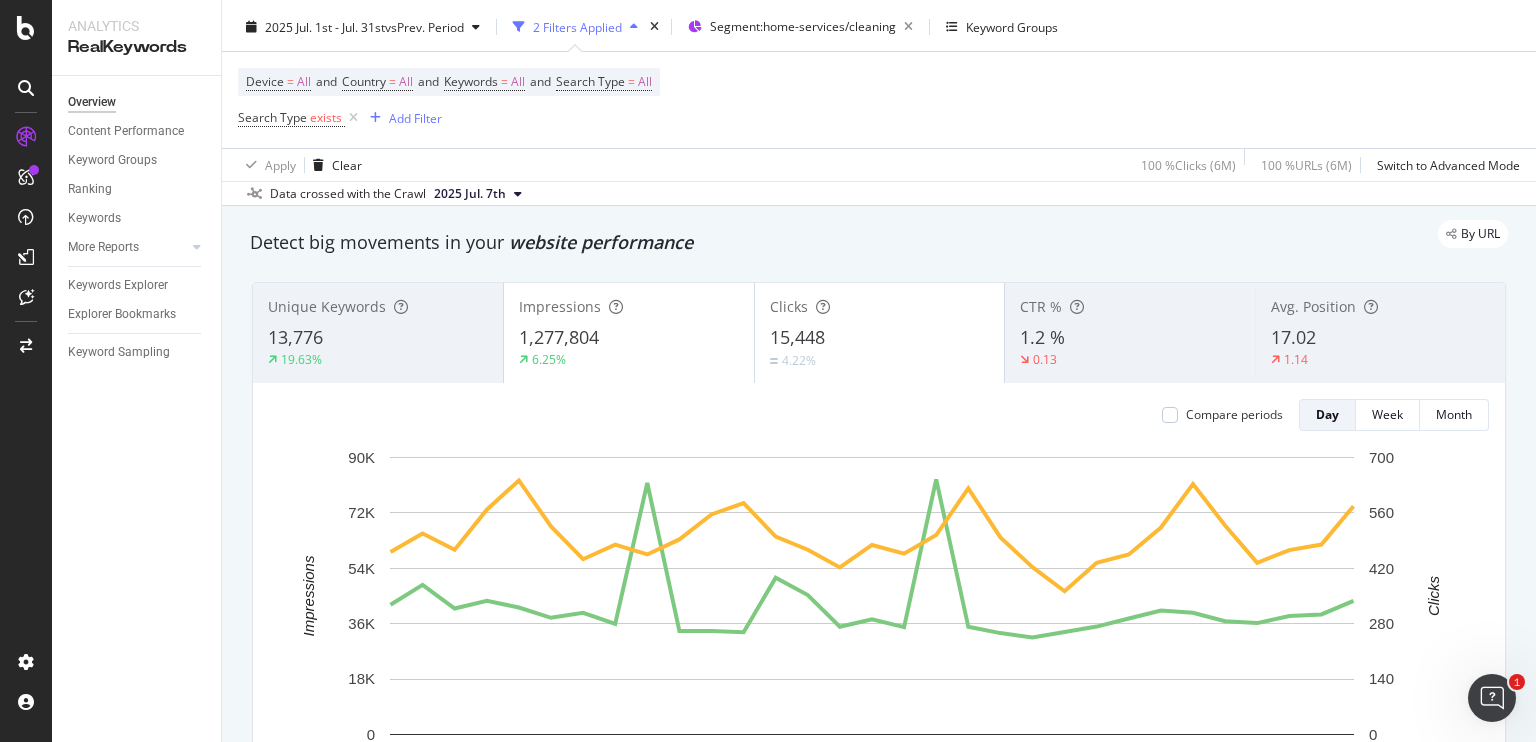 type 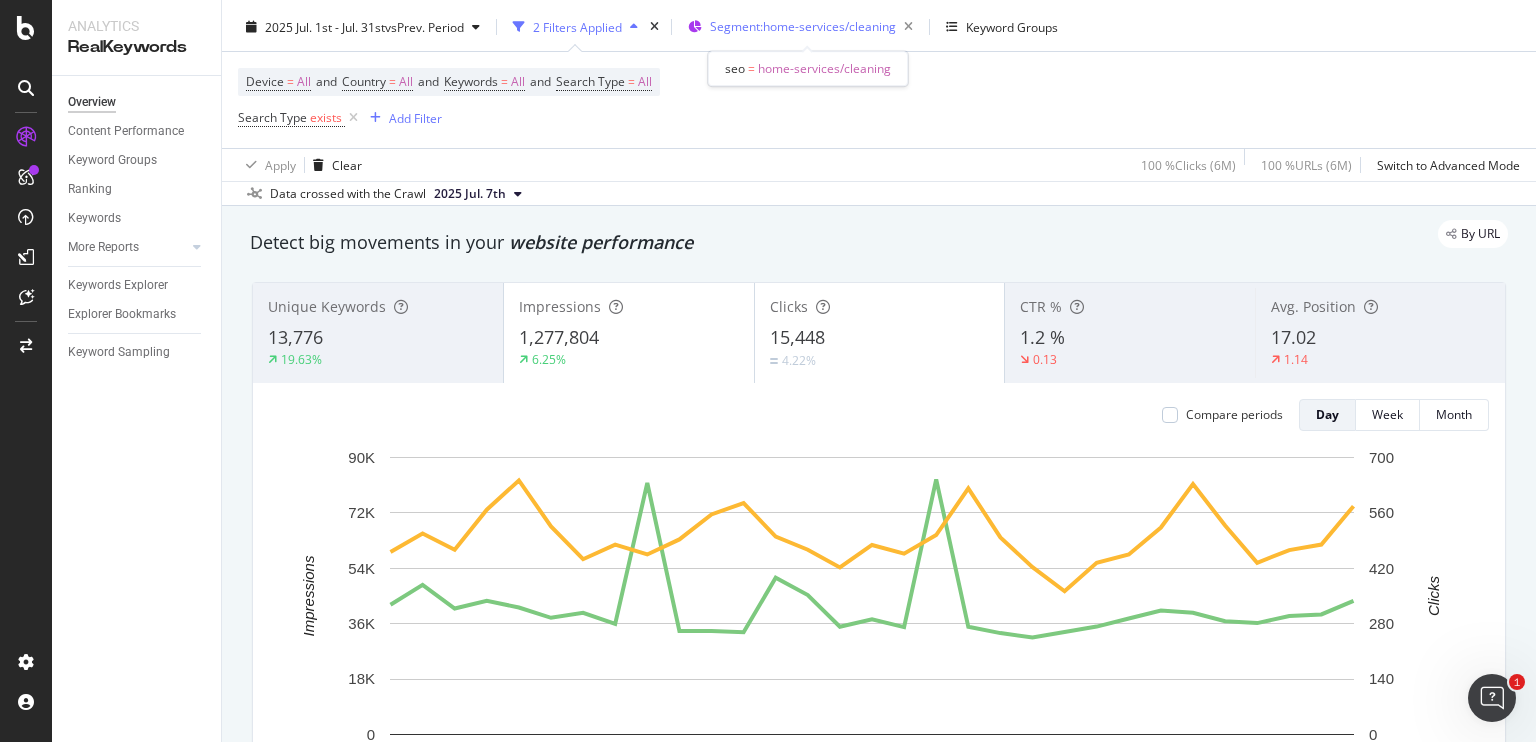 click on "Segment:  home-services/cleaning" at bounding box center (803, 26) 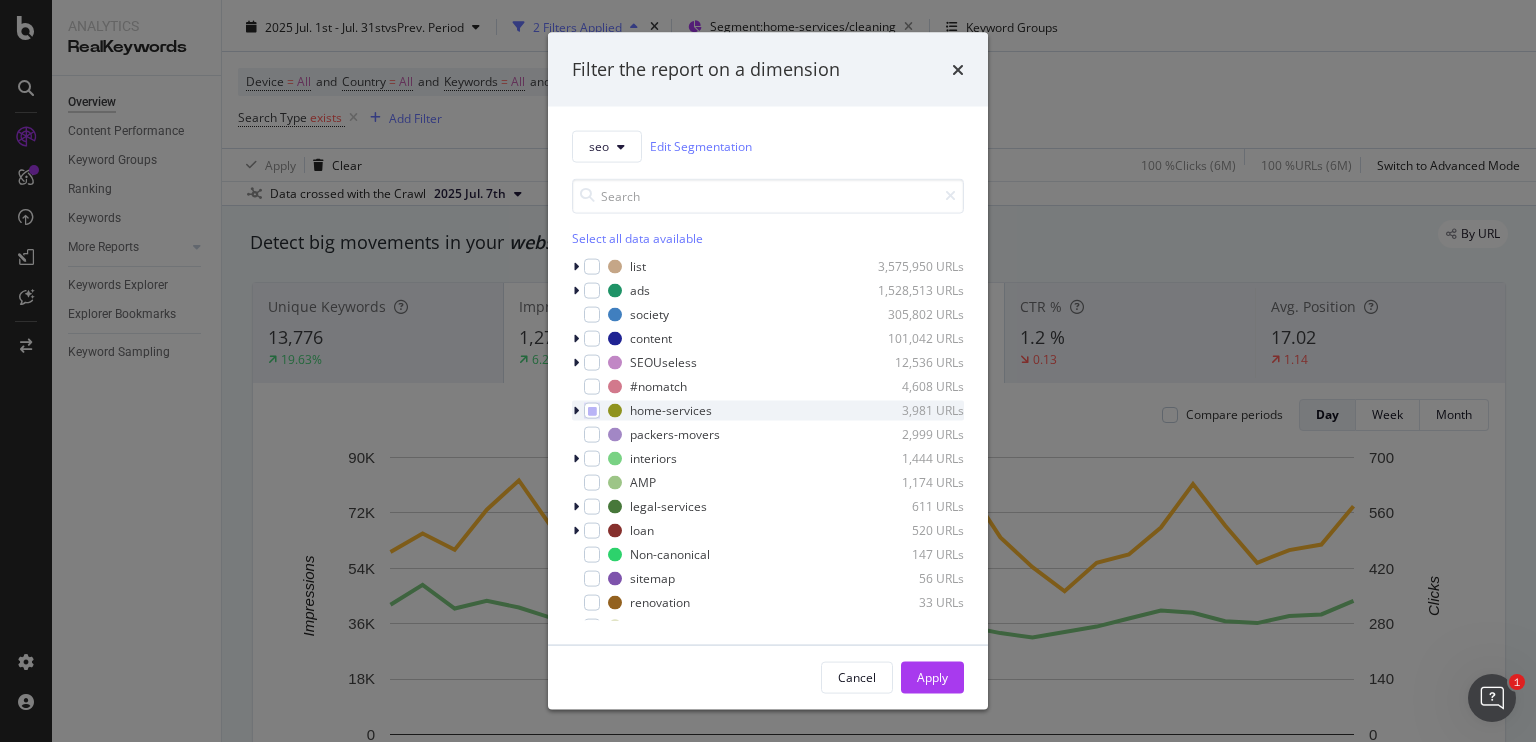 click at bounding box center [576, 410] 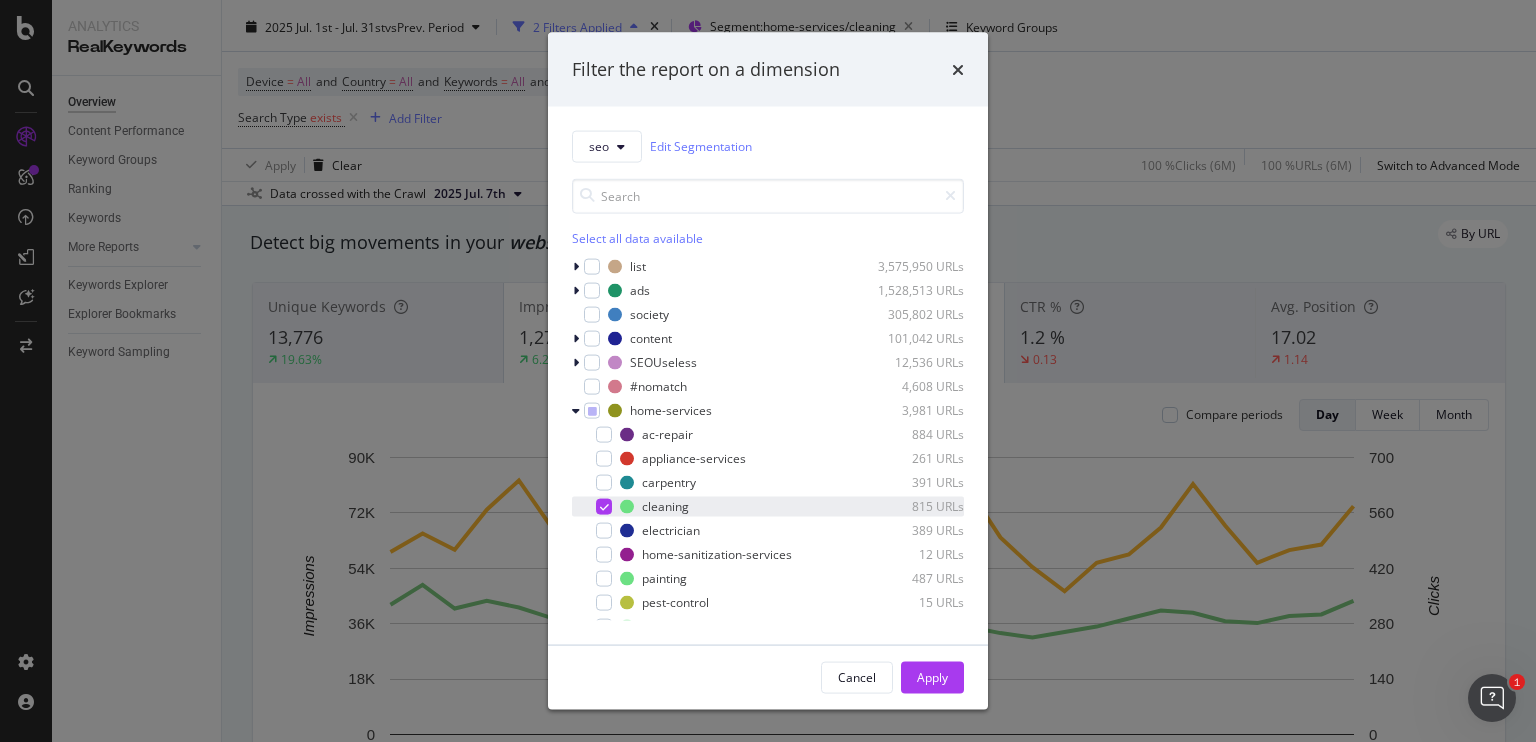 click at bounding box center (604, 506) 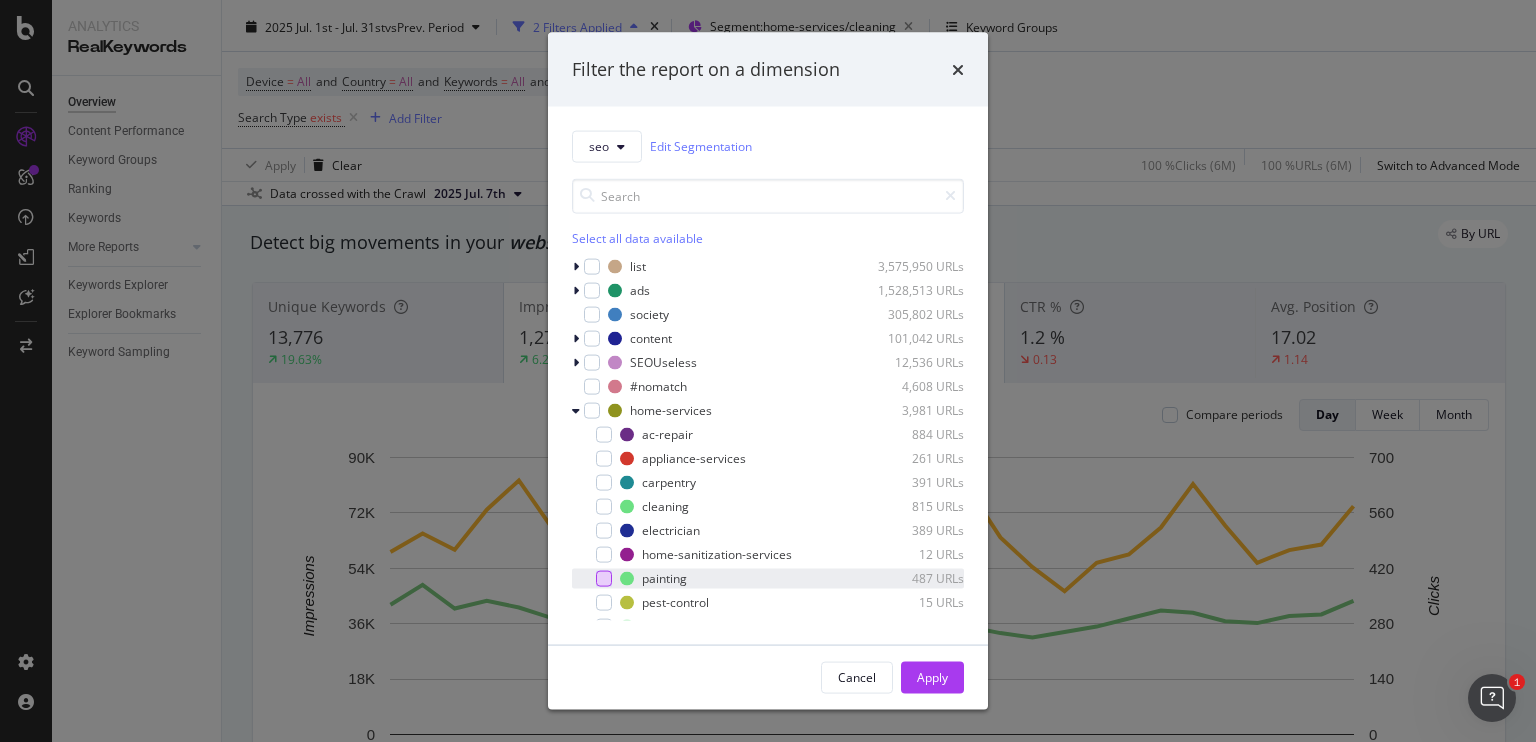 click at bounding box center (604, 578) 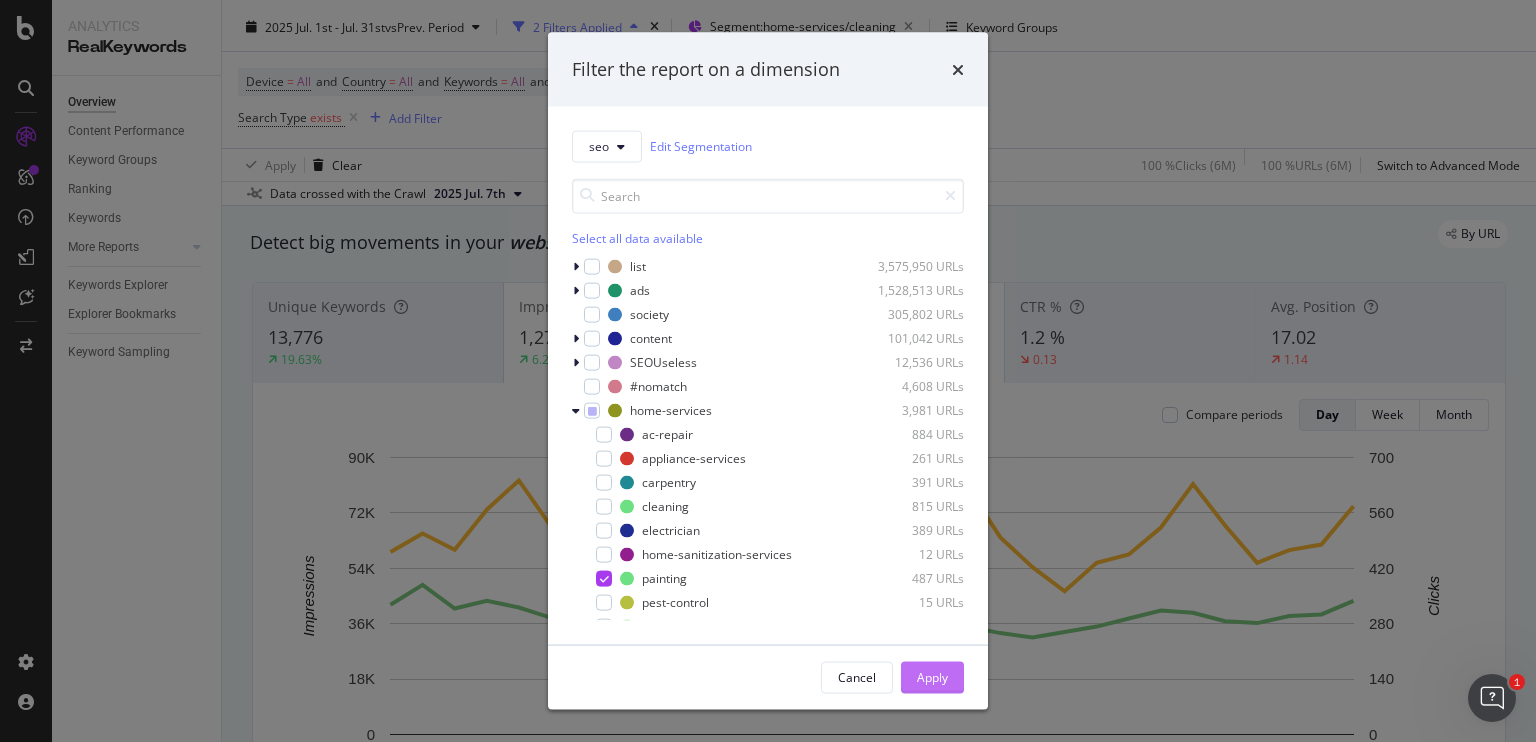 click on "Apply" at bounding box center (932, 677) 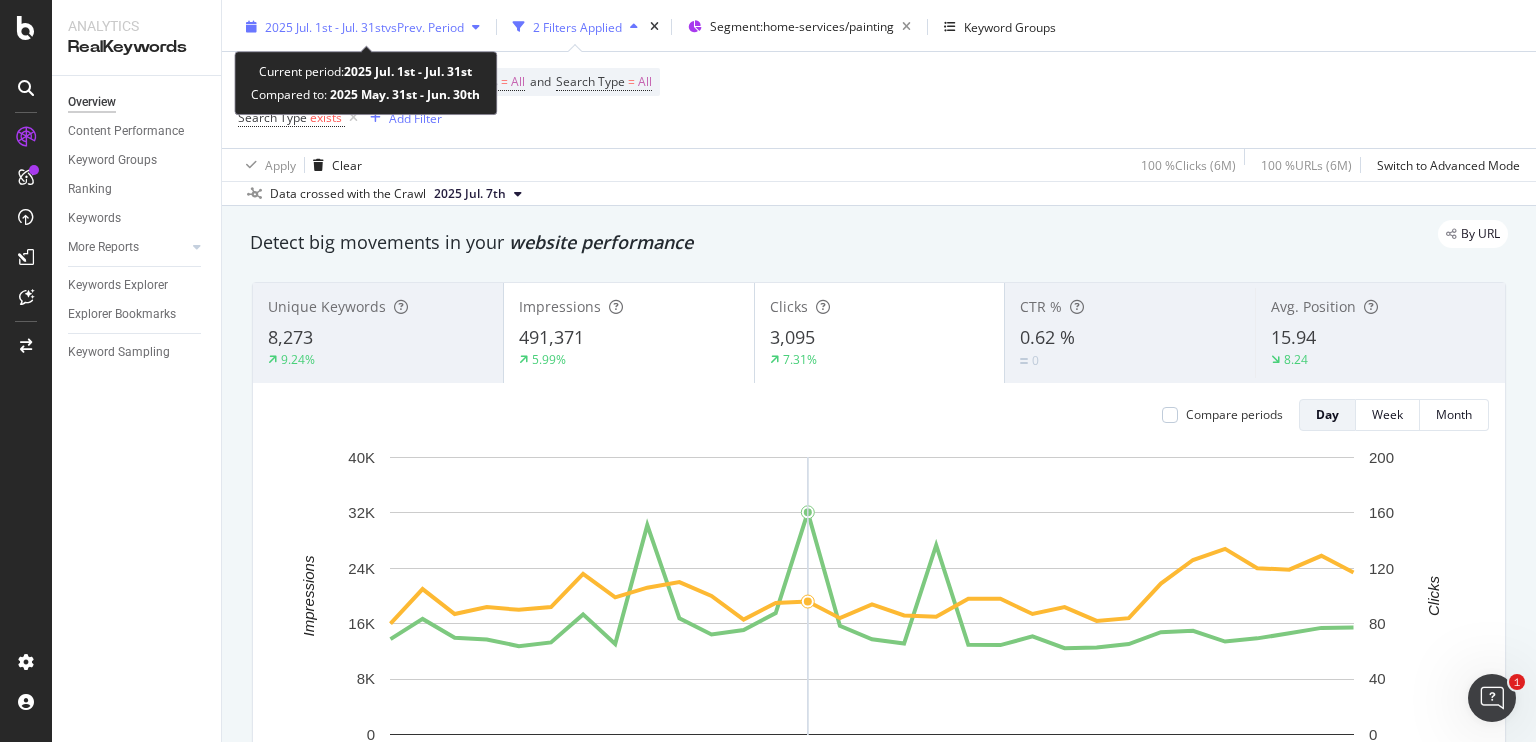 click on "vs  Prev. Period" at bounding box center [424, 27] 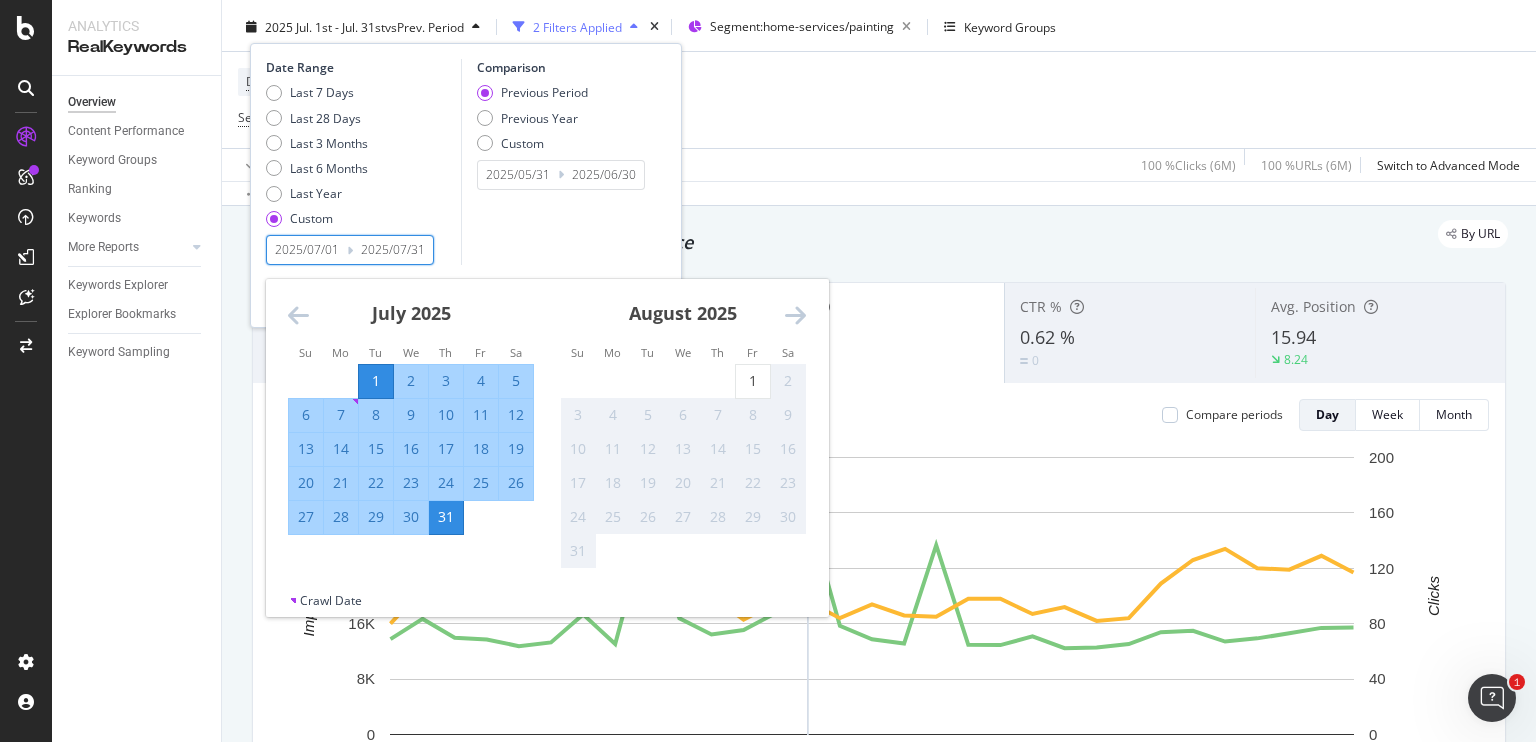 click on "2025/07/01" at bounding box center (307, 250) 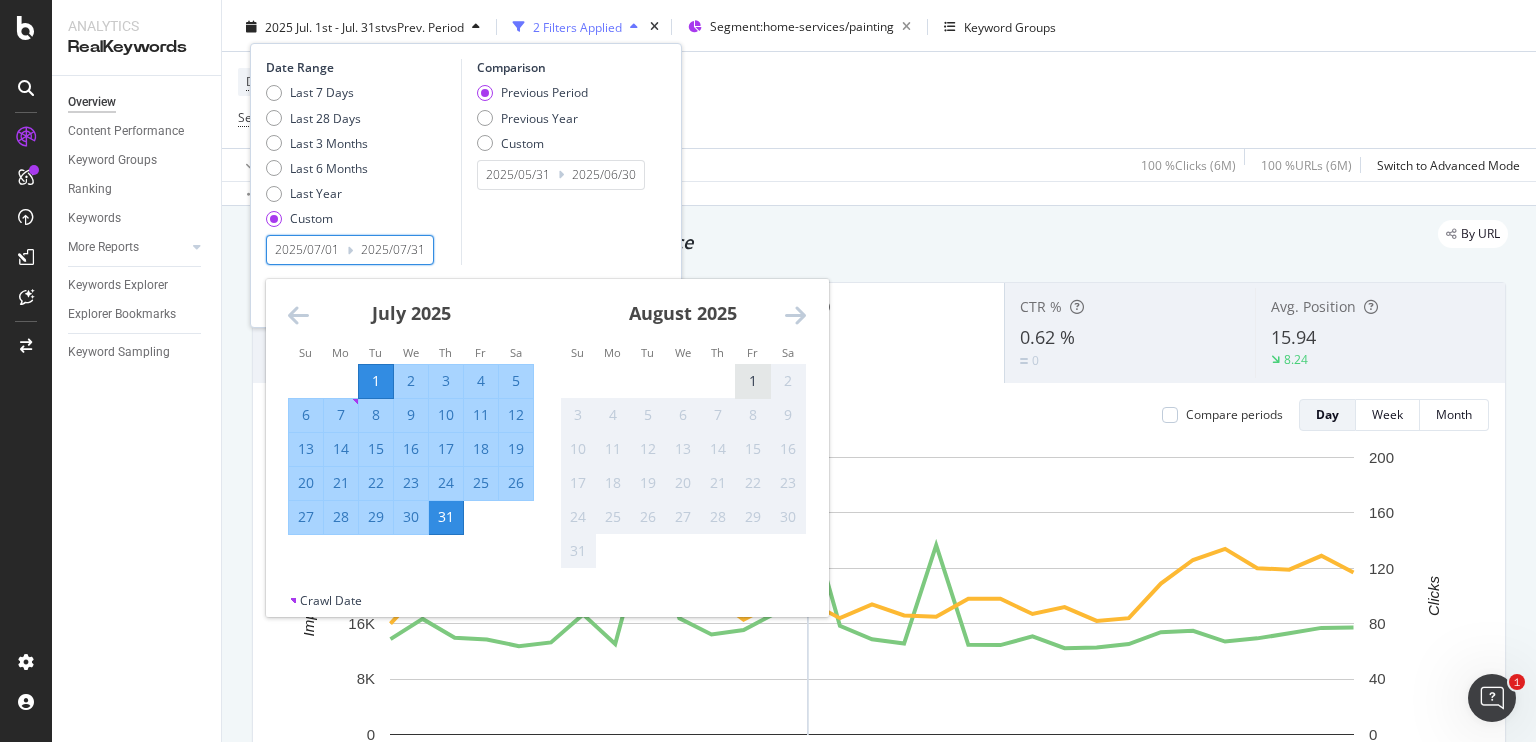click on "1" at bounding box center (753, 381) 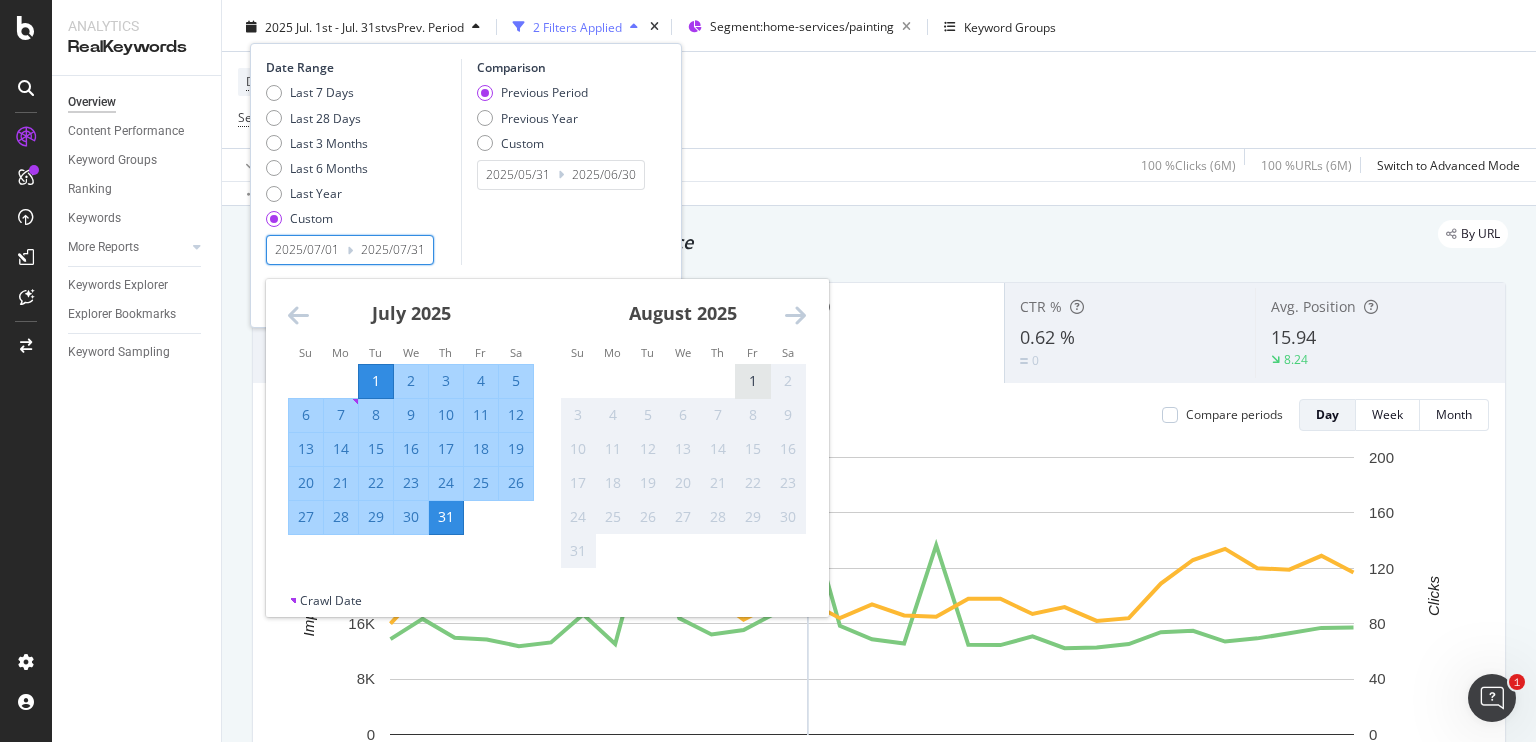 type on "2025/08/01" 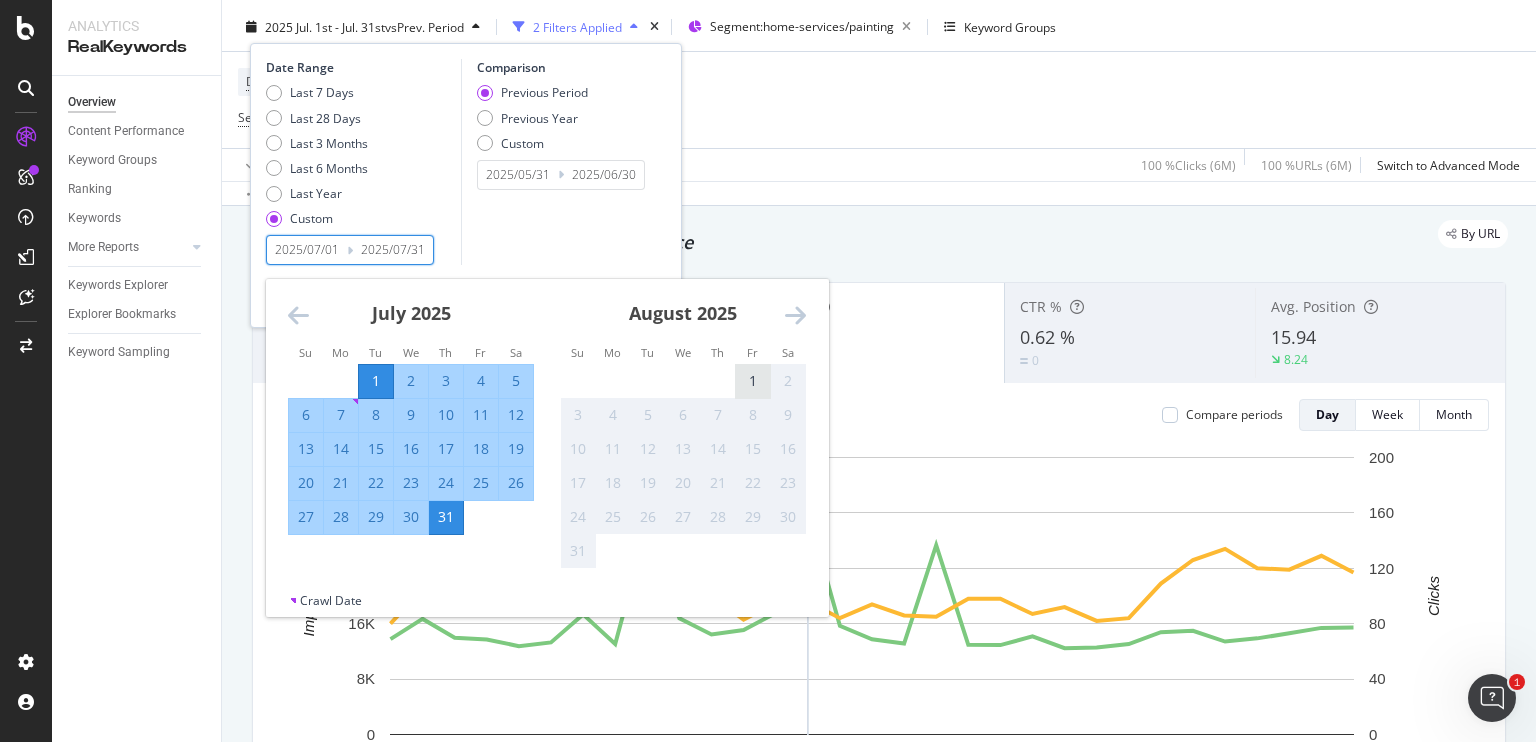 type 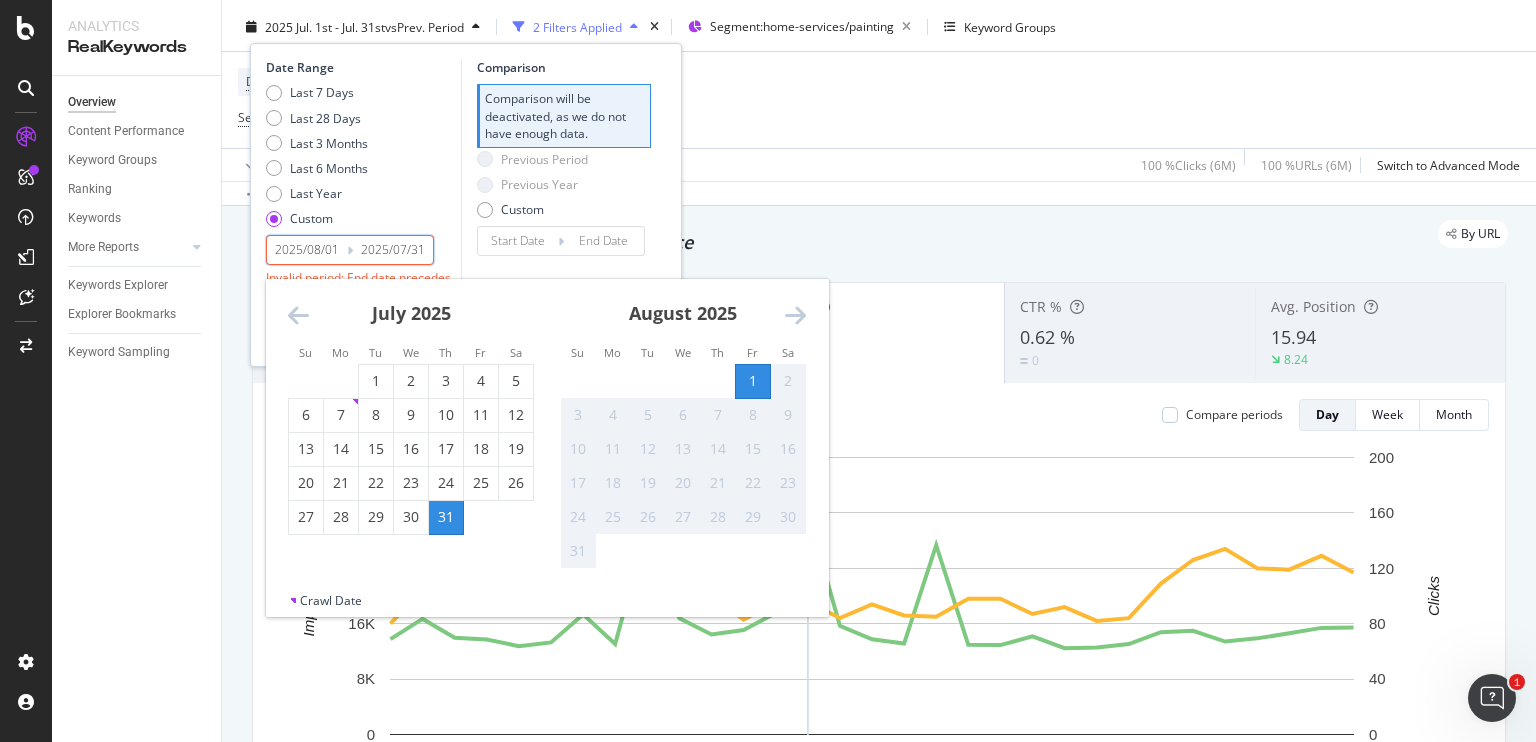 click on "1" at bounding box center [753, 381] 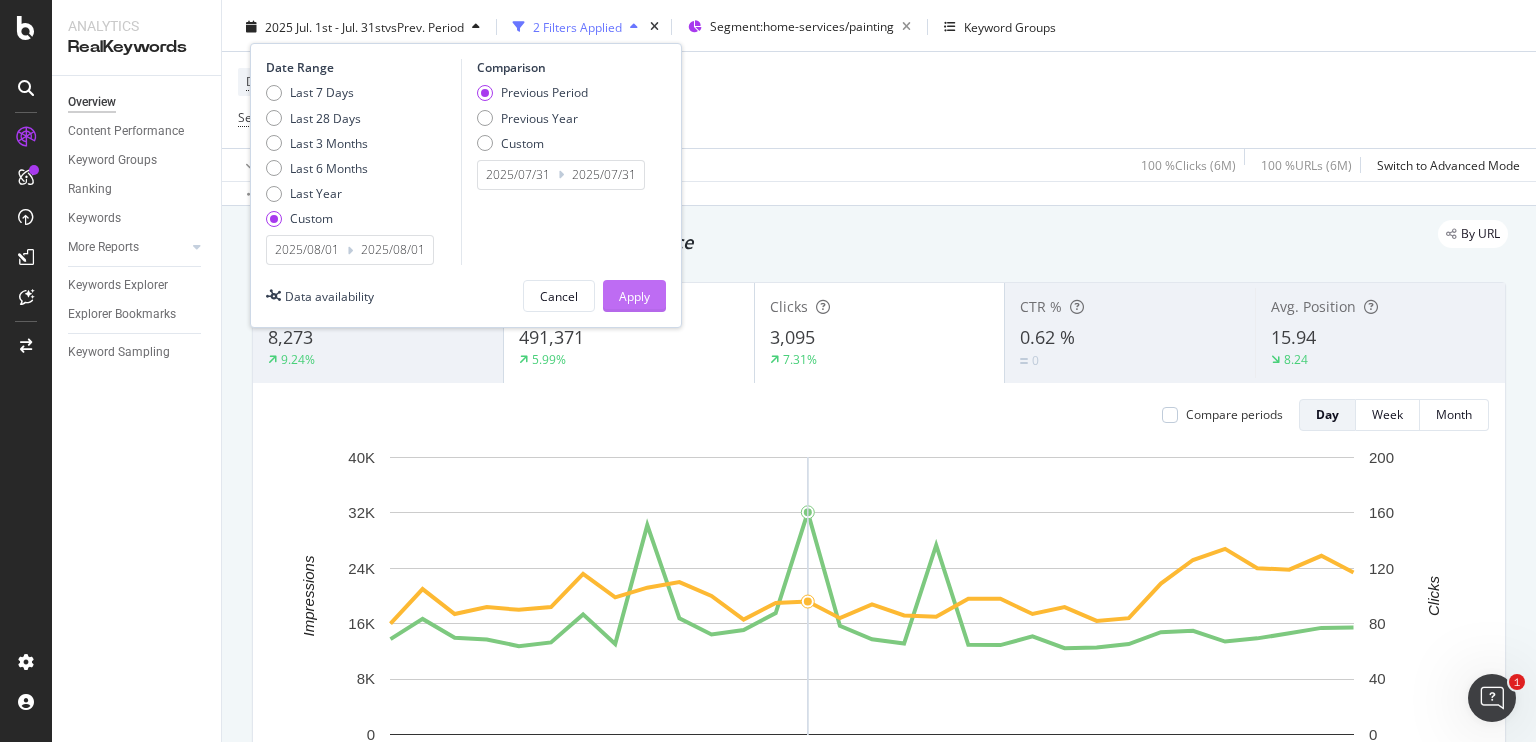 click on "Apply" at bounding box center (634, 296) 